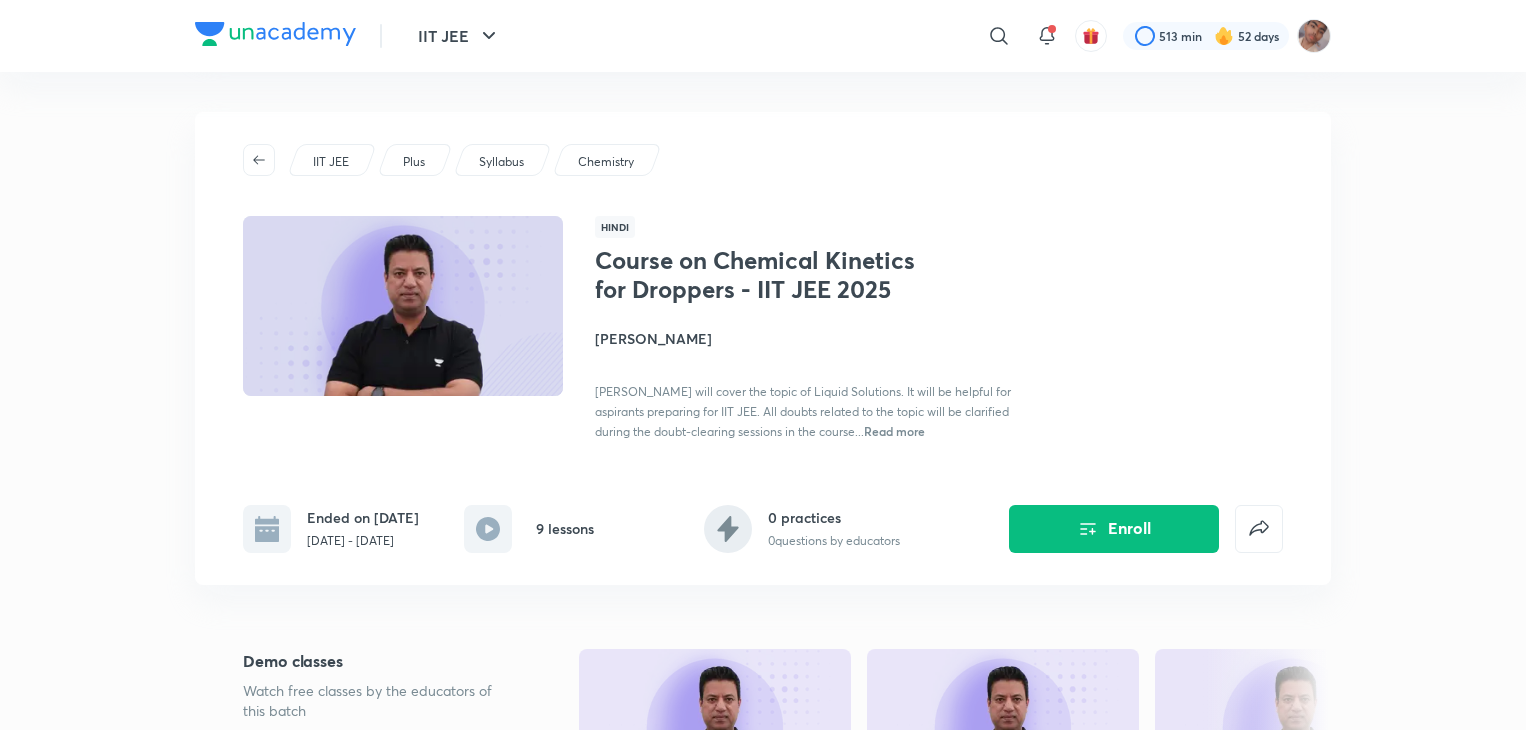 scroll, scrollTop: 0, scrollLeft: 0, axis: both 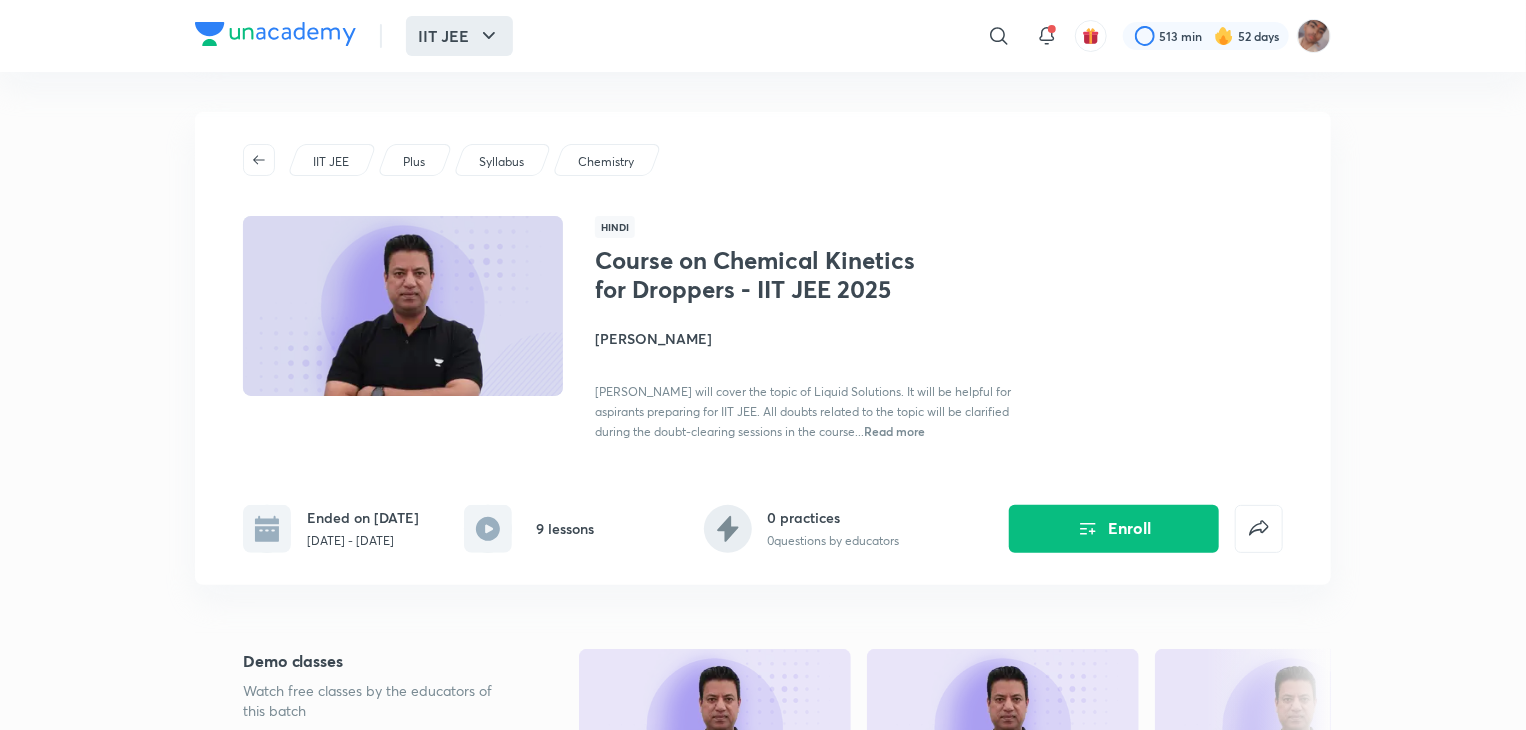 click on "IIT JEE" at bounding box center (459, 36) 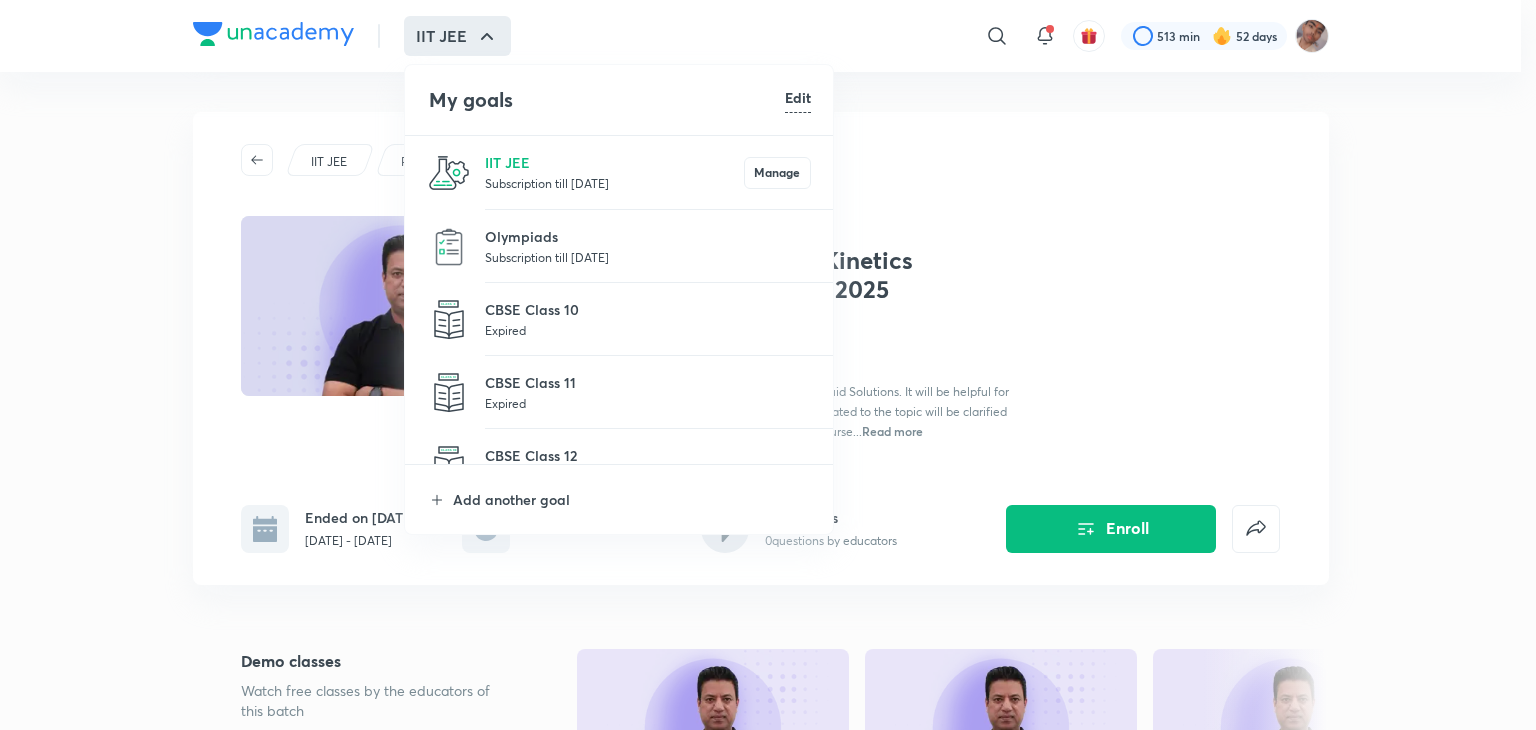click on "Subscription till 16 Sep 2026" at bounding box center (614, 183) 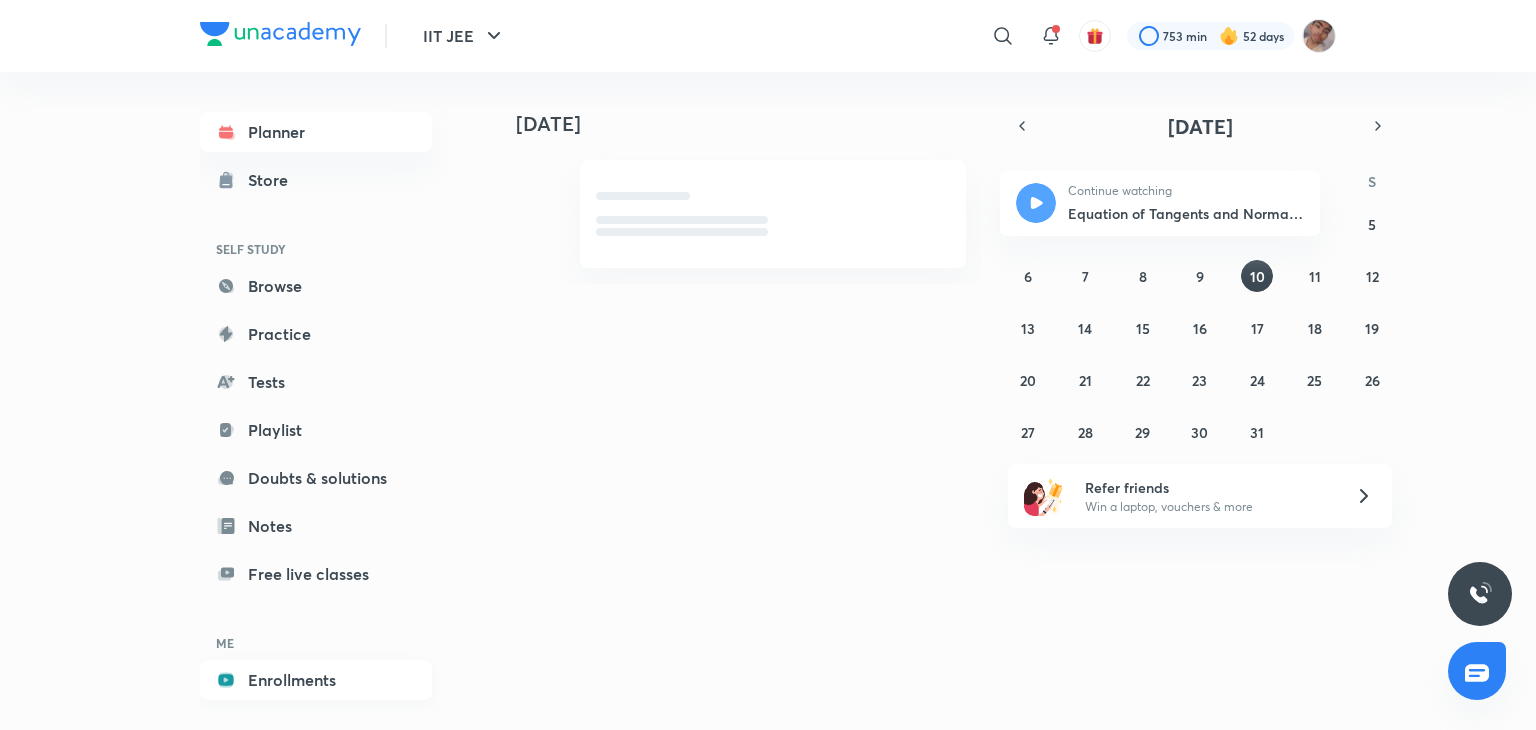 click on "Enrollments" at bounding box center (316, 680) 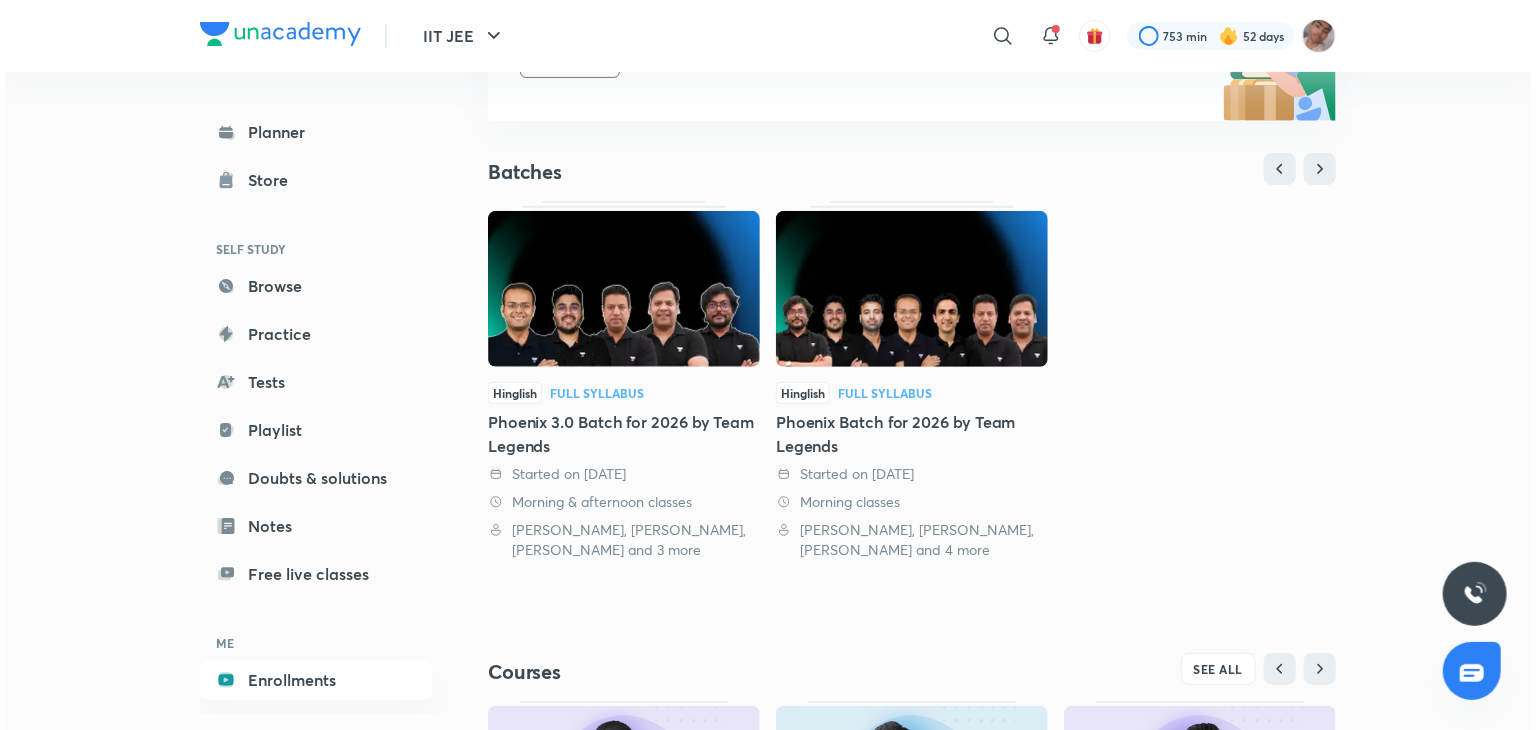 scroll, scrollTop: 350, scrollLeft: 0, axis: vertical 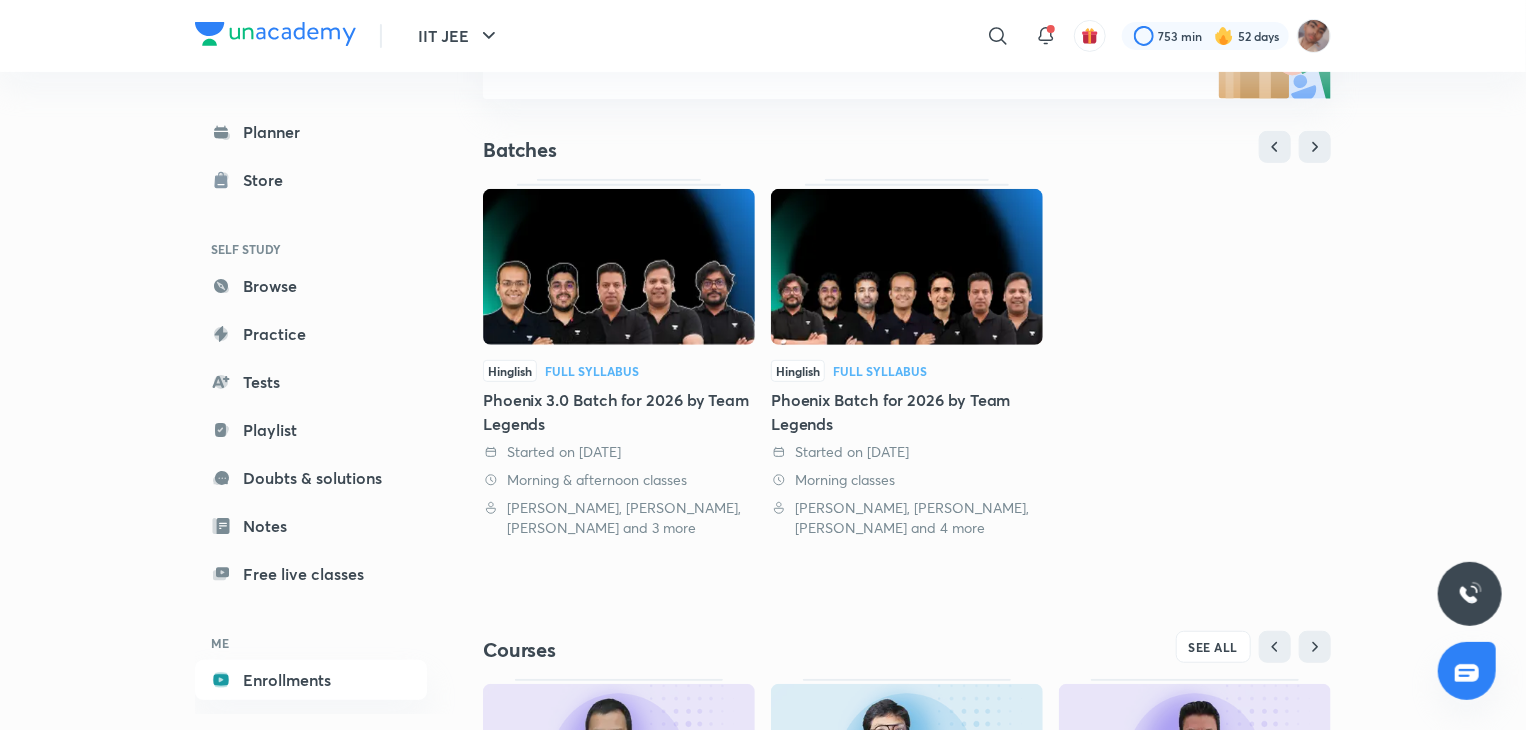 click on "753 min 52 days" at bounding box center [1218, 36] 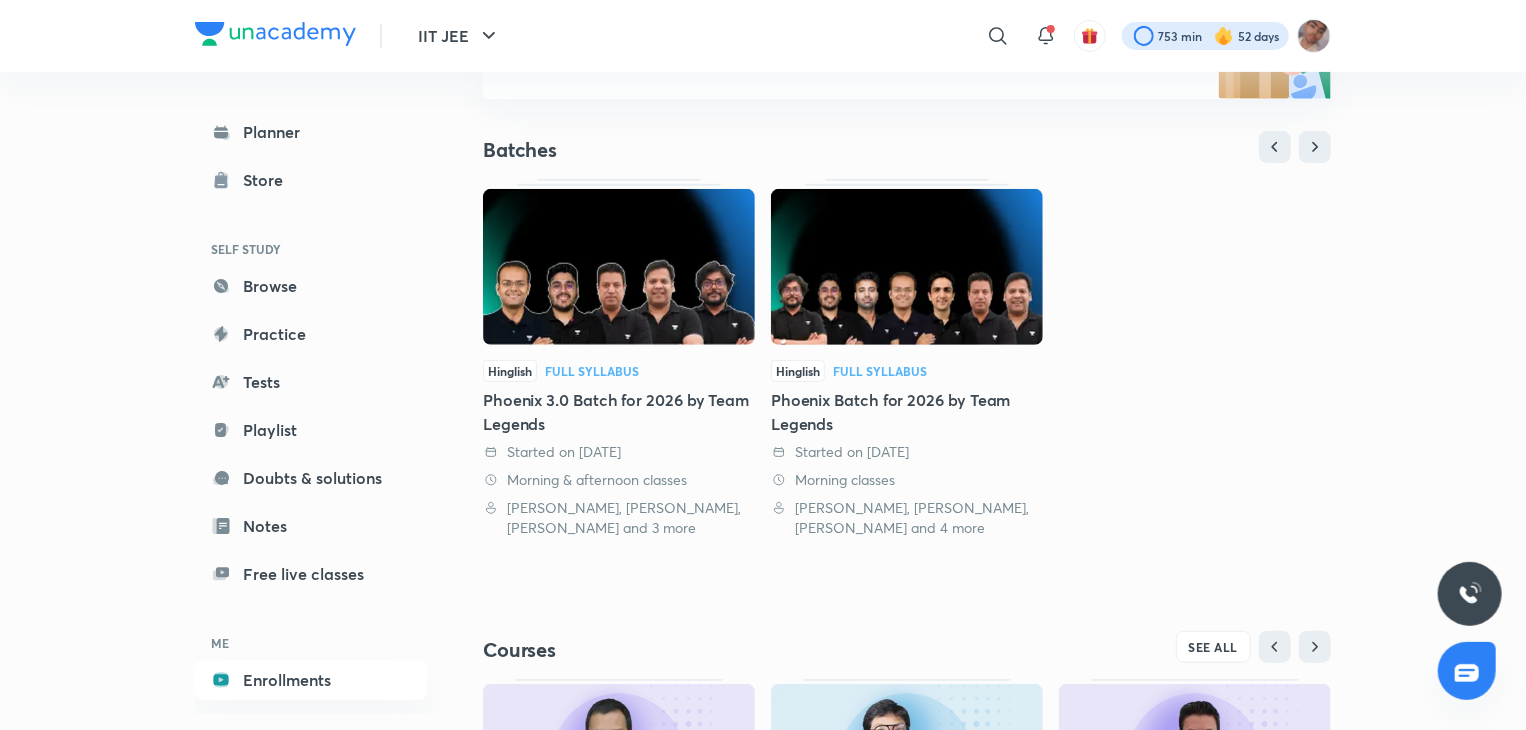 click at bounding box center [1205, 36] 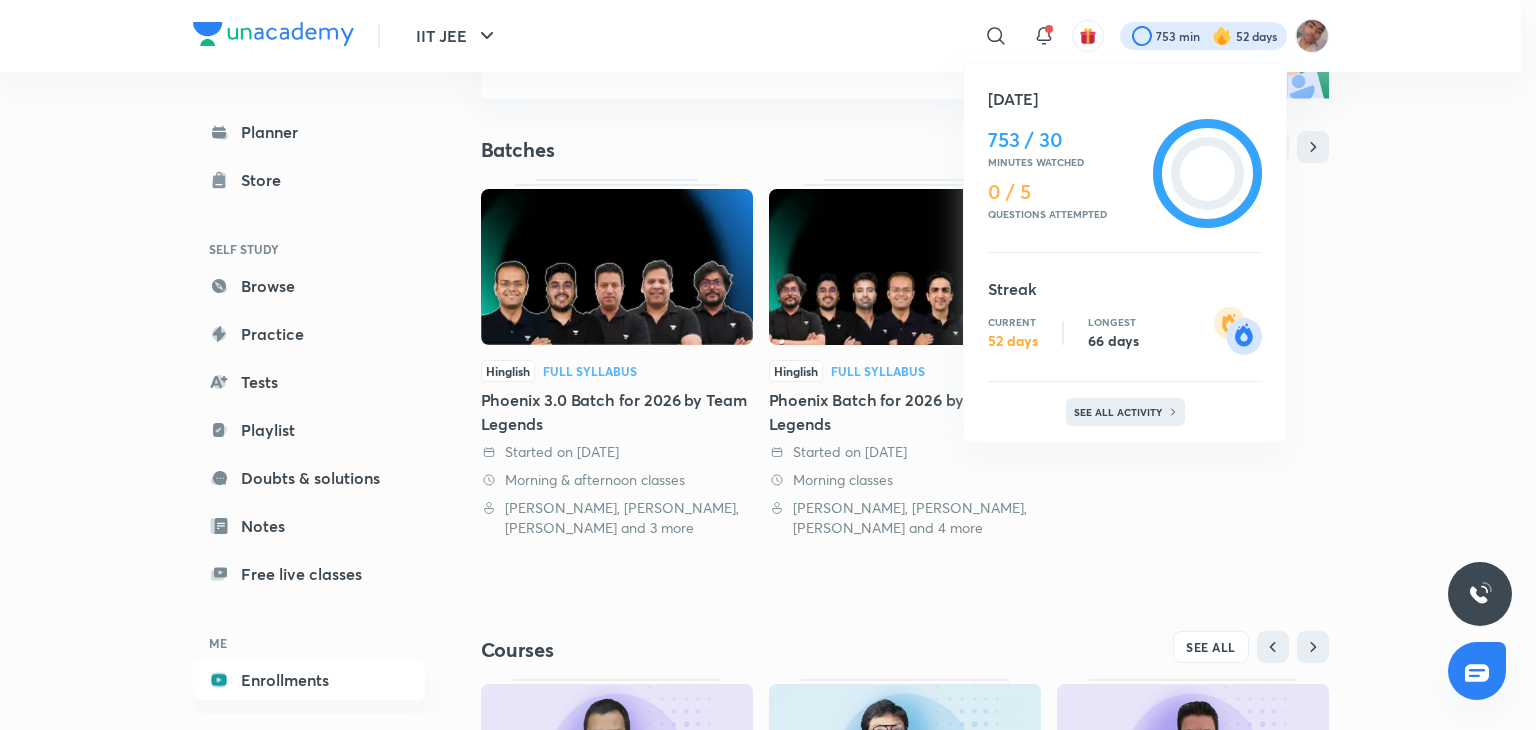 click on "See all activity" at bounding box center [1120, 412] 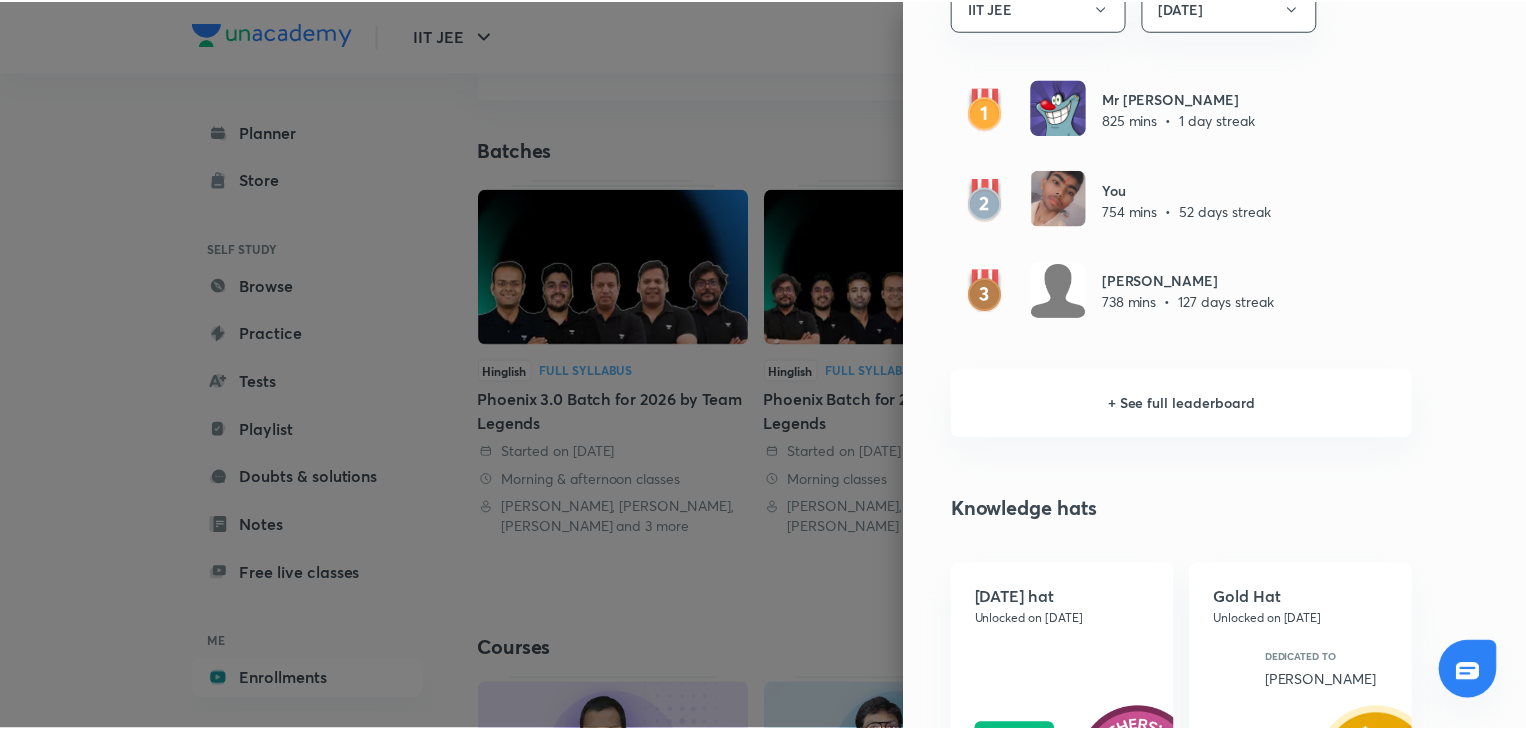 scroll, scrollTop: 1224, scrollLeft: 0, axis: vertical 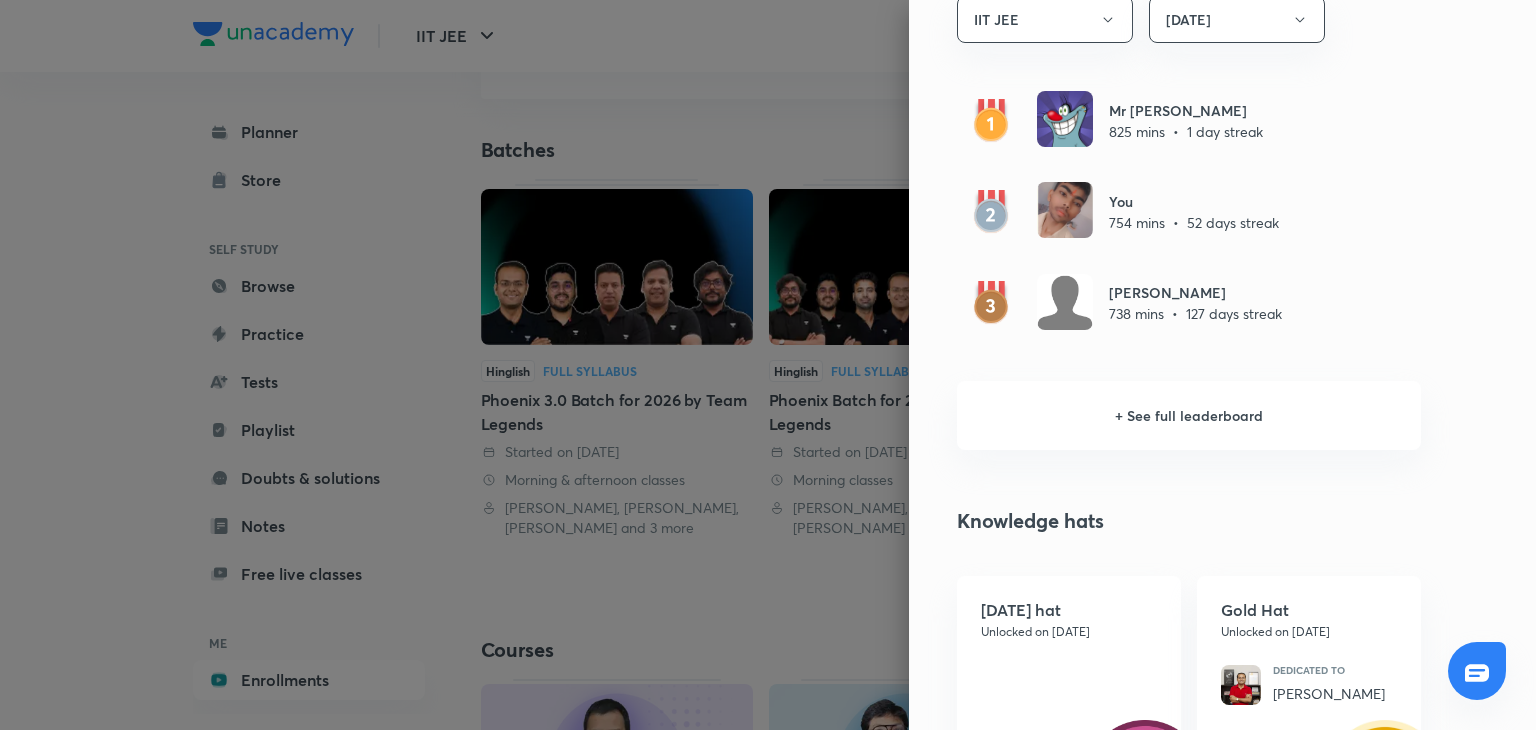 click at bounding box center (768, 365) 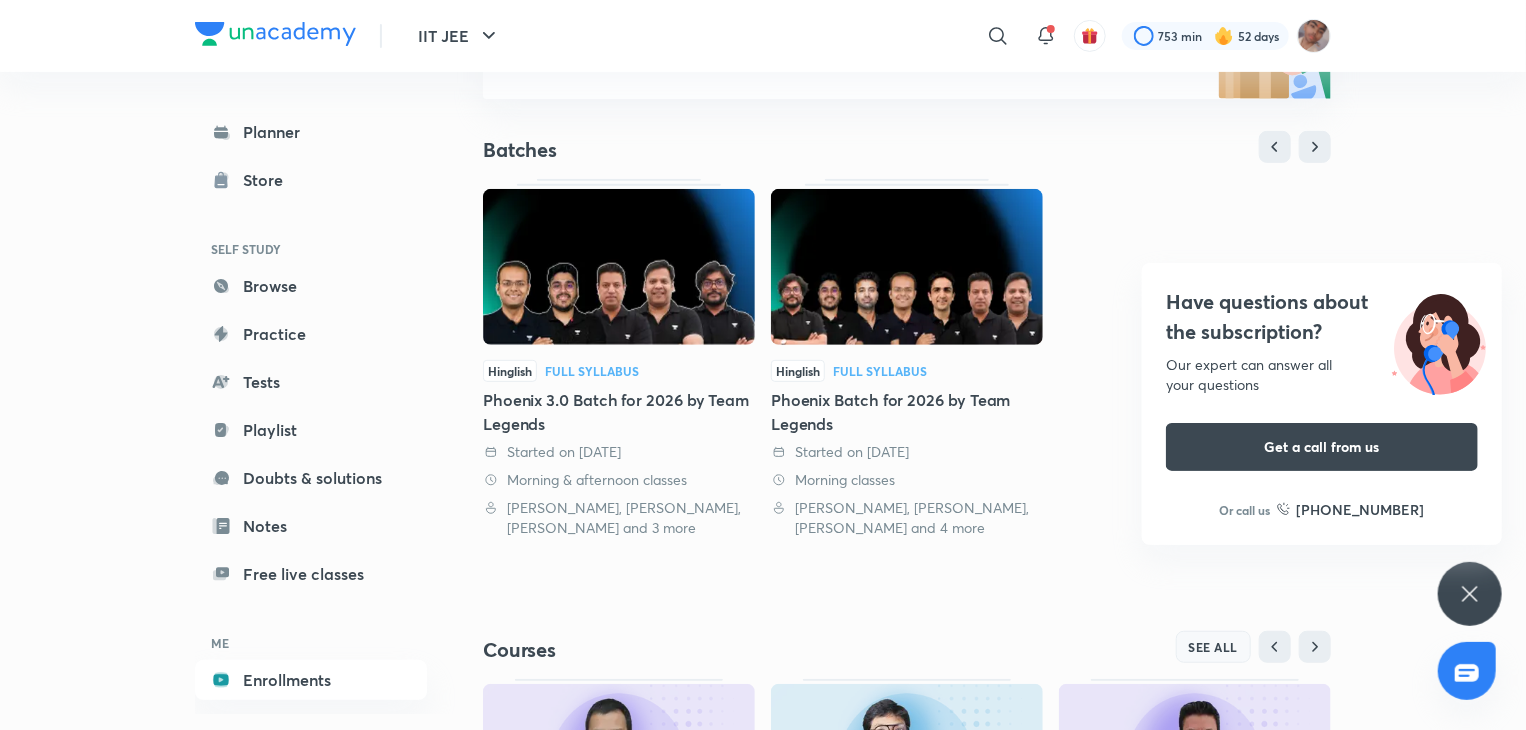 click on "SEE ALL" at bounding box center [1214, 647] 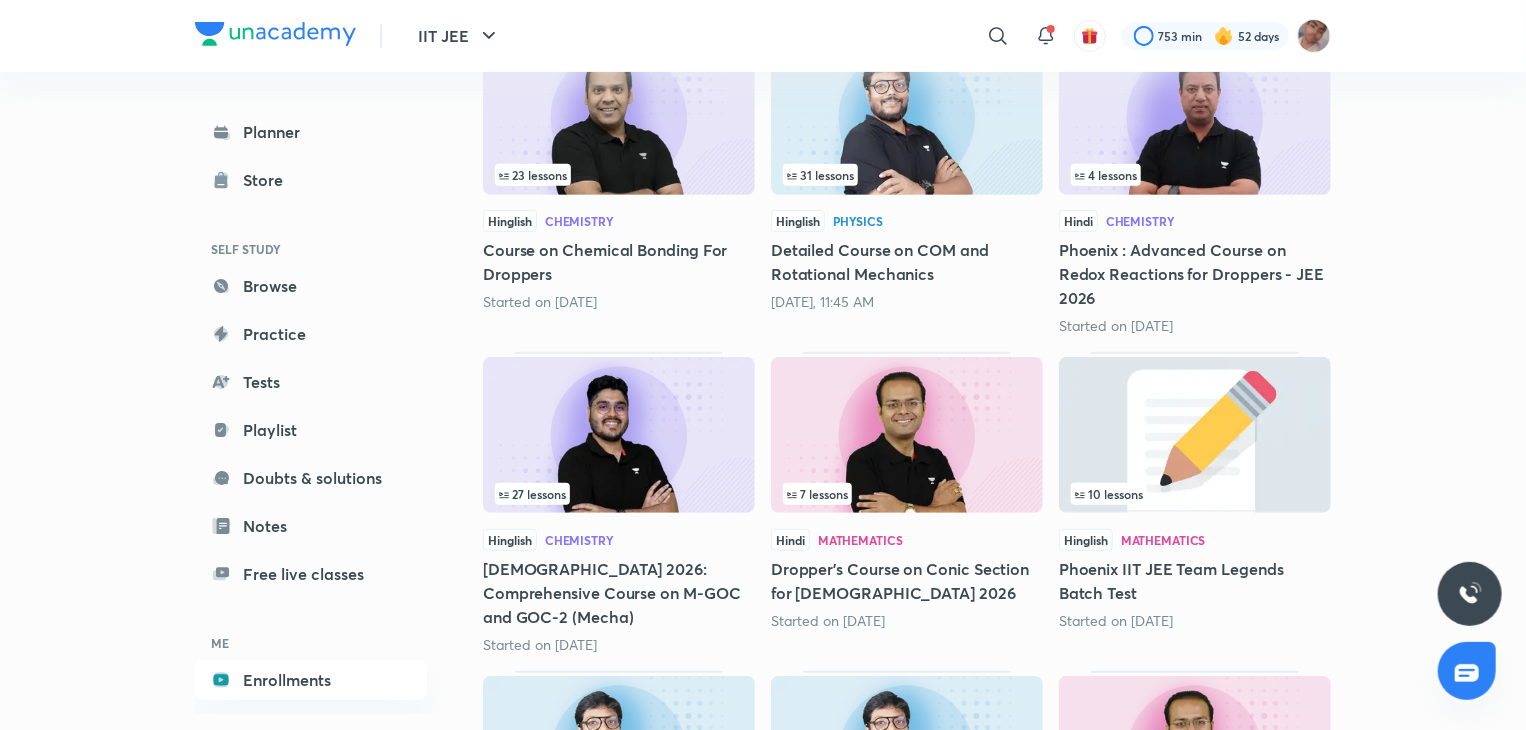 scroll, scrollTop: 0, scrollLeft: 0, axis: both 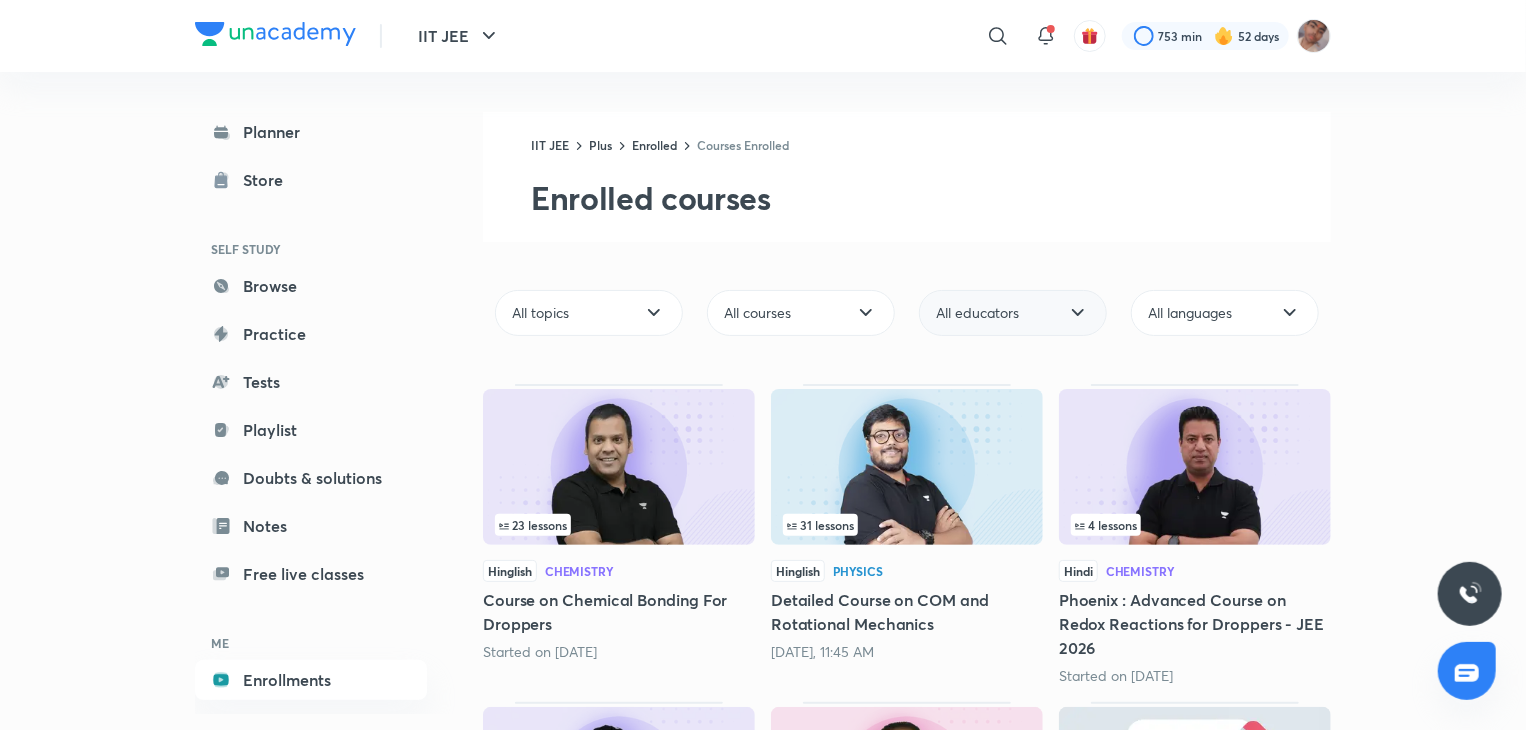 click on "All educators" at bounding box center (977, 313) 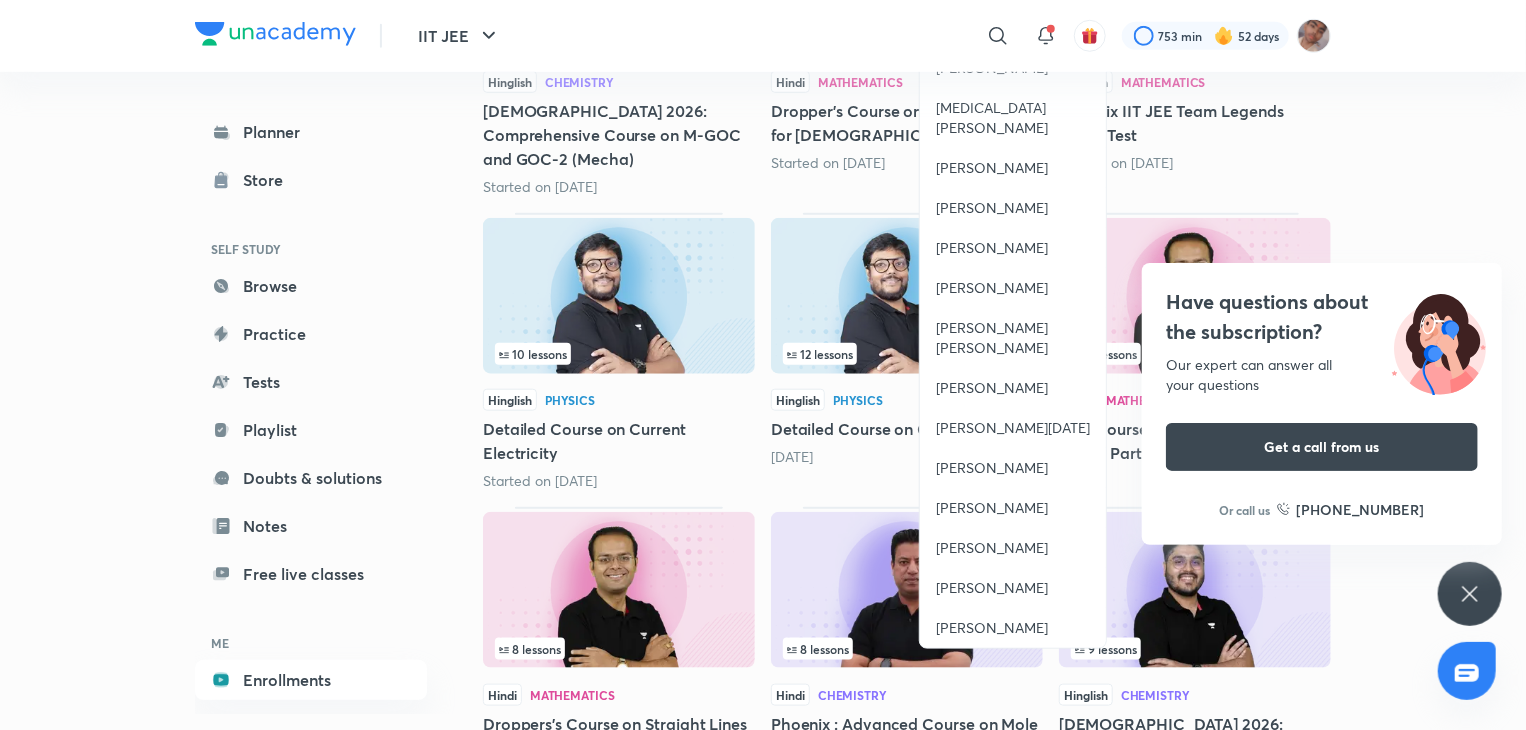 scroll, scrollTop: 810, scrollLeft: 0, axis: vertical 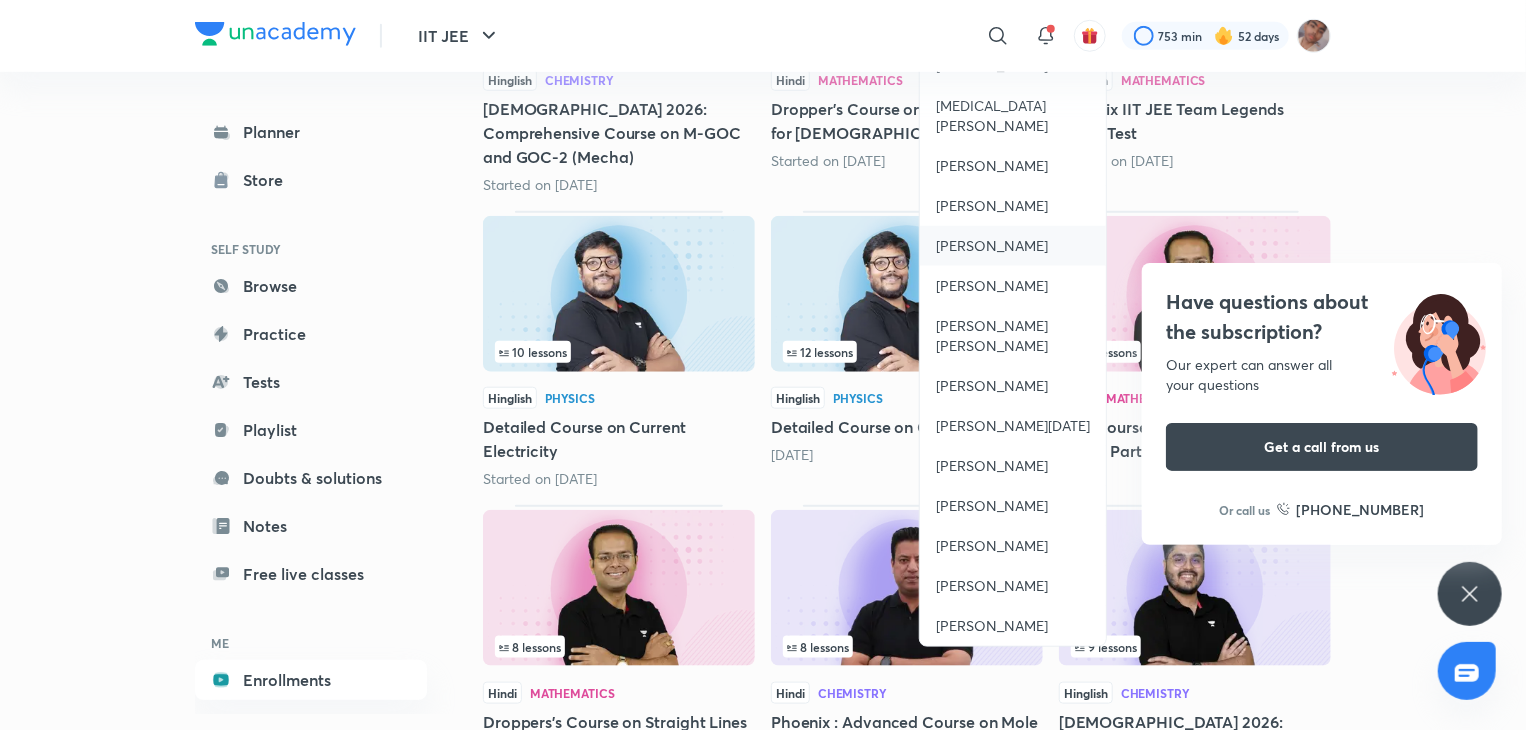 click on "[PERSON_NAME]" at bounding box center [992, 246] 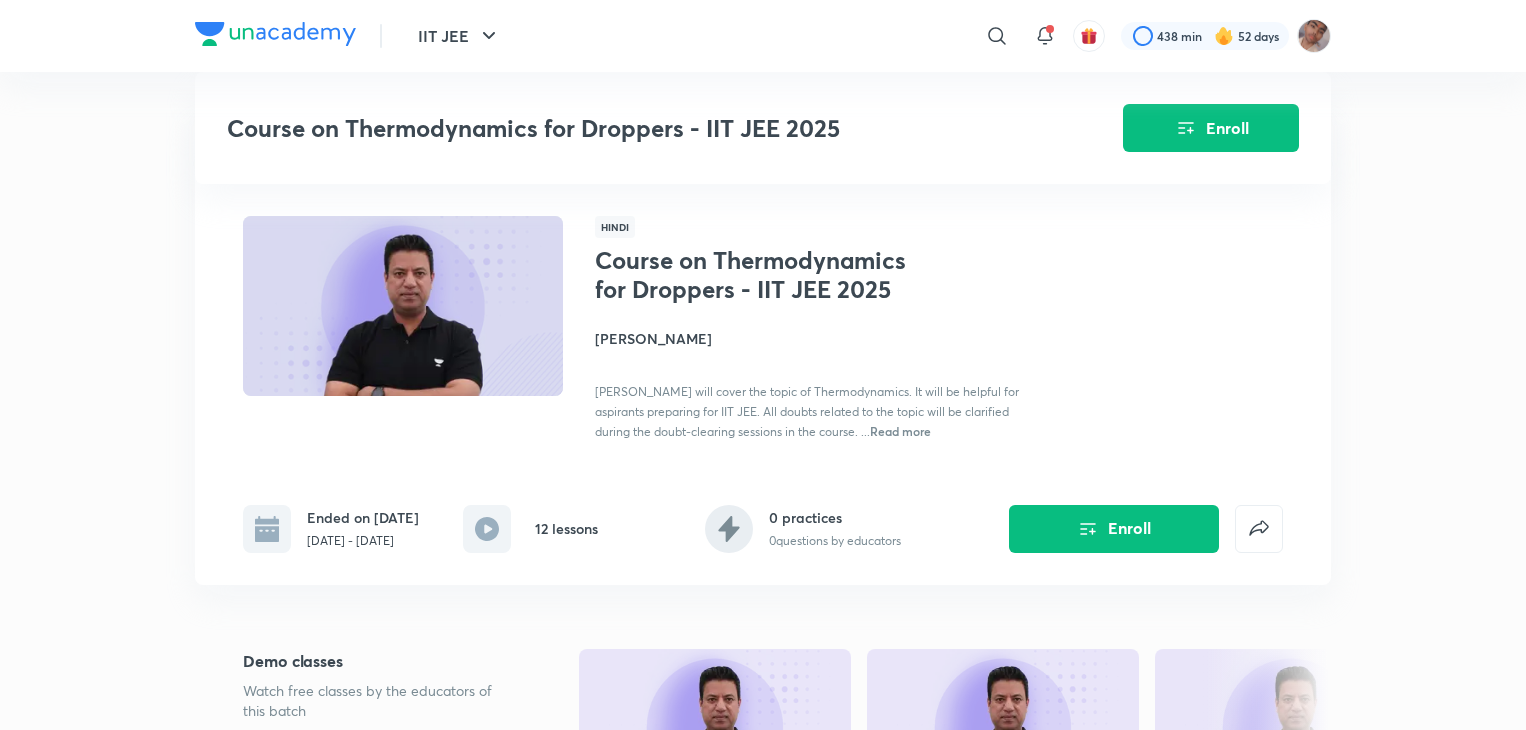 scroll, scrollTop: 1692, scrollLeft: 0, axis: vertical 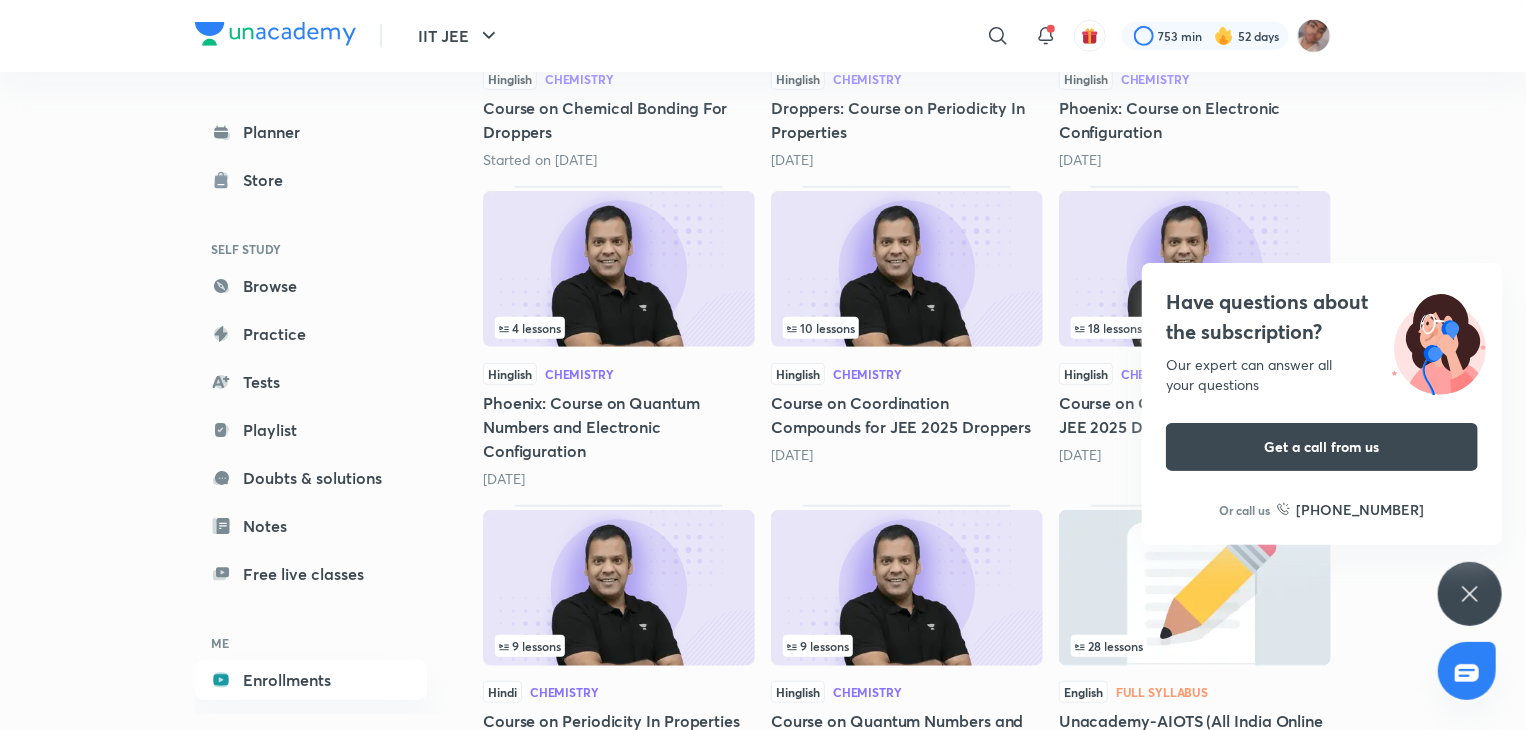 click on "Have questions about the subscription? Our expert can answer all your questions Get a call from us Or call us [PHONE_NUMBER]" at bounding box center (1470, 594) 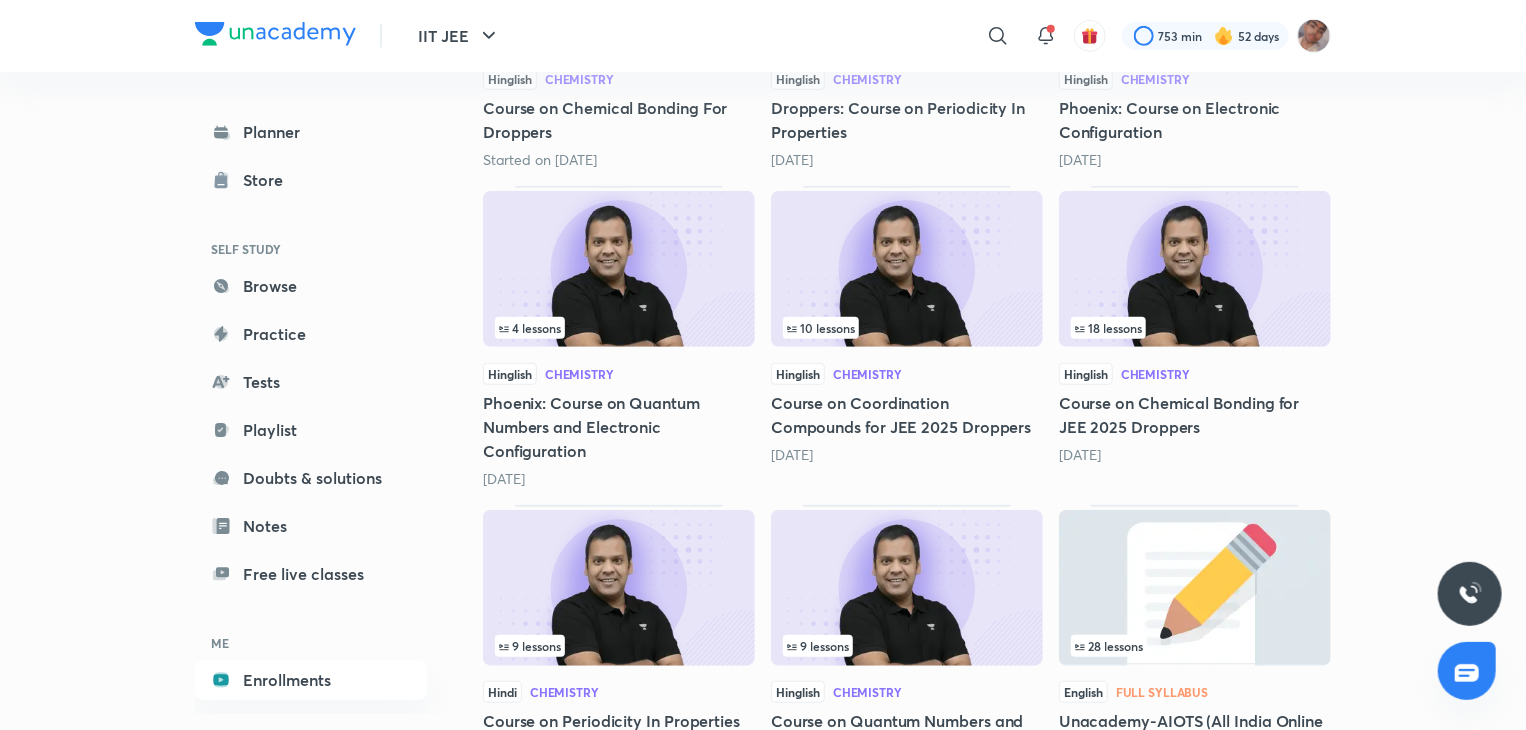 click at bounding box center (1195, 269) 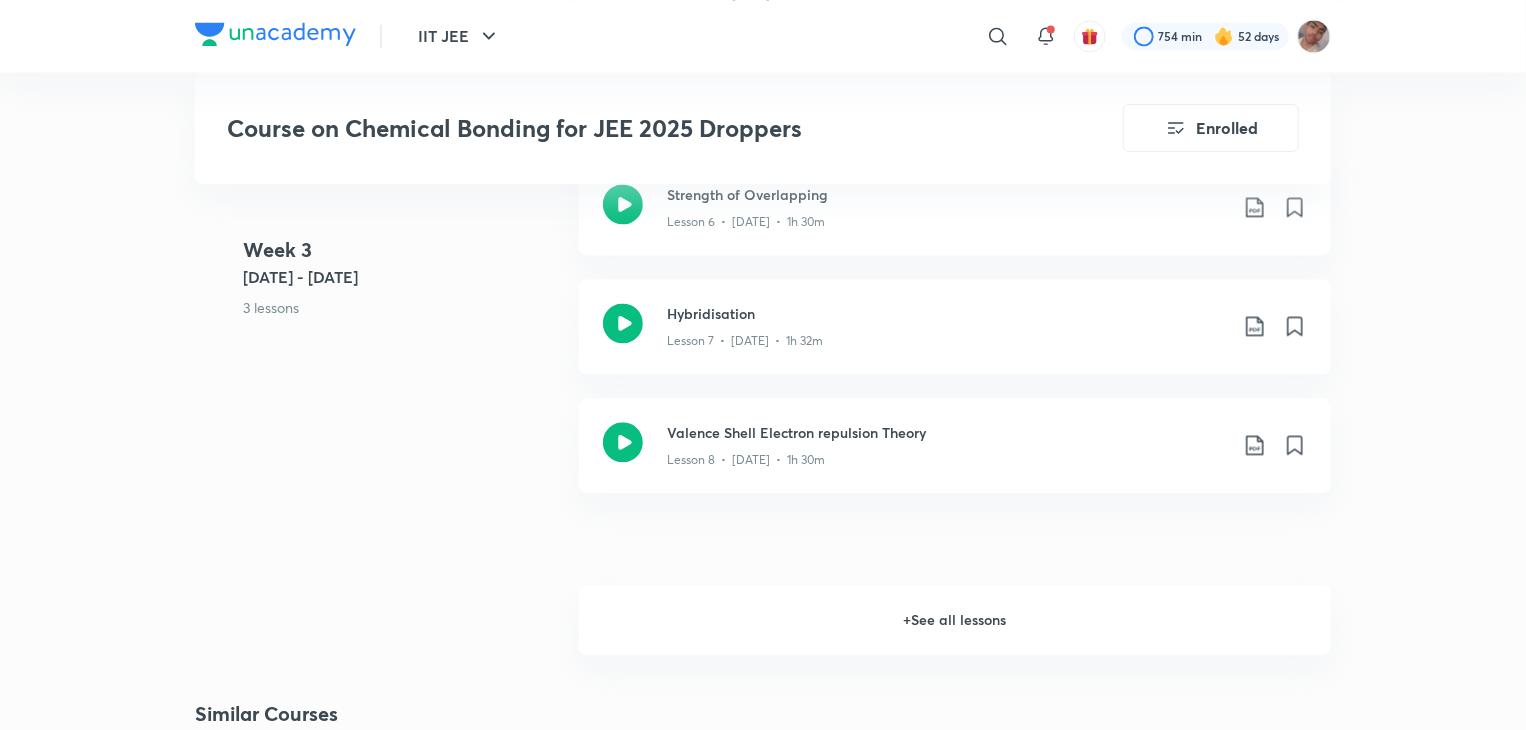 scroll, scrollTop: 2028, scrollLeft: 0, axis: vertical 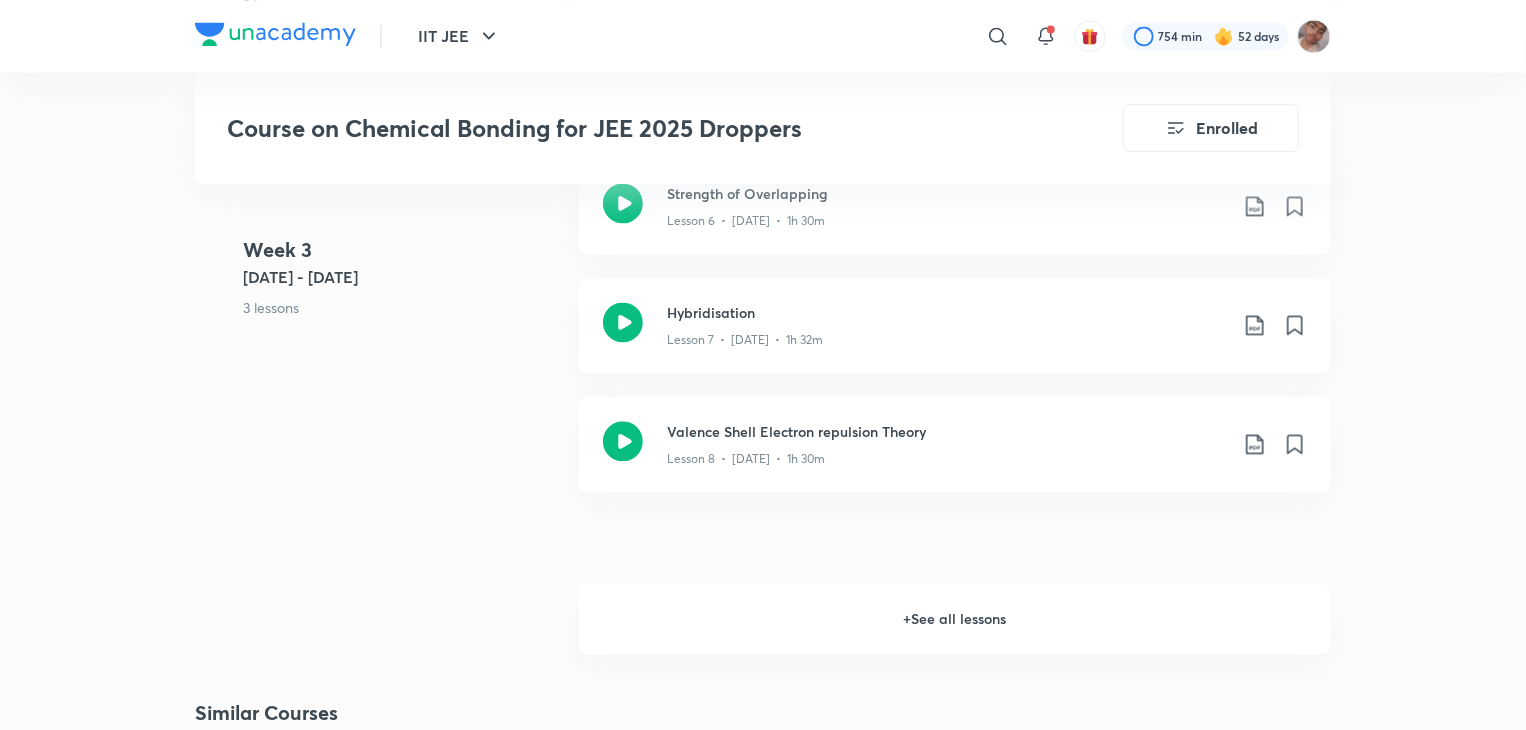 click on "+  See all lessons" at bounding box center (955, 619) 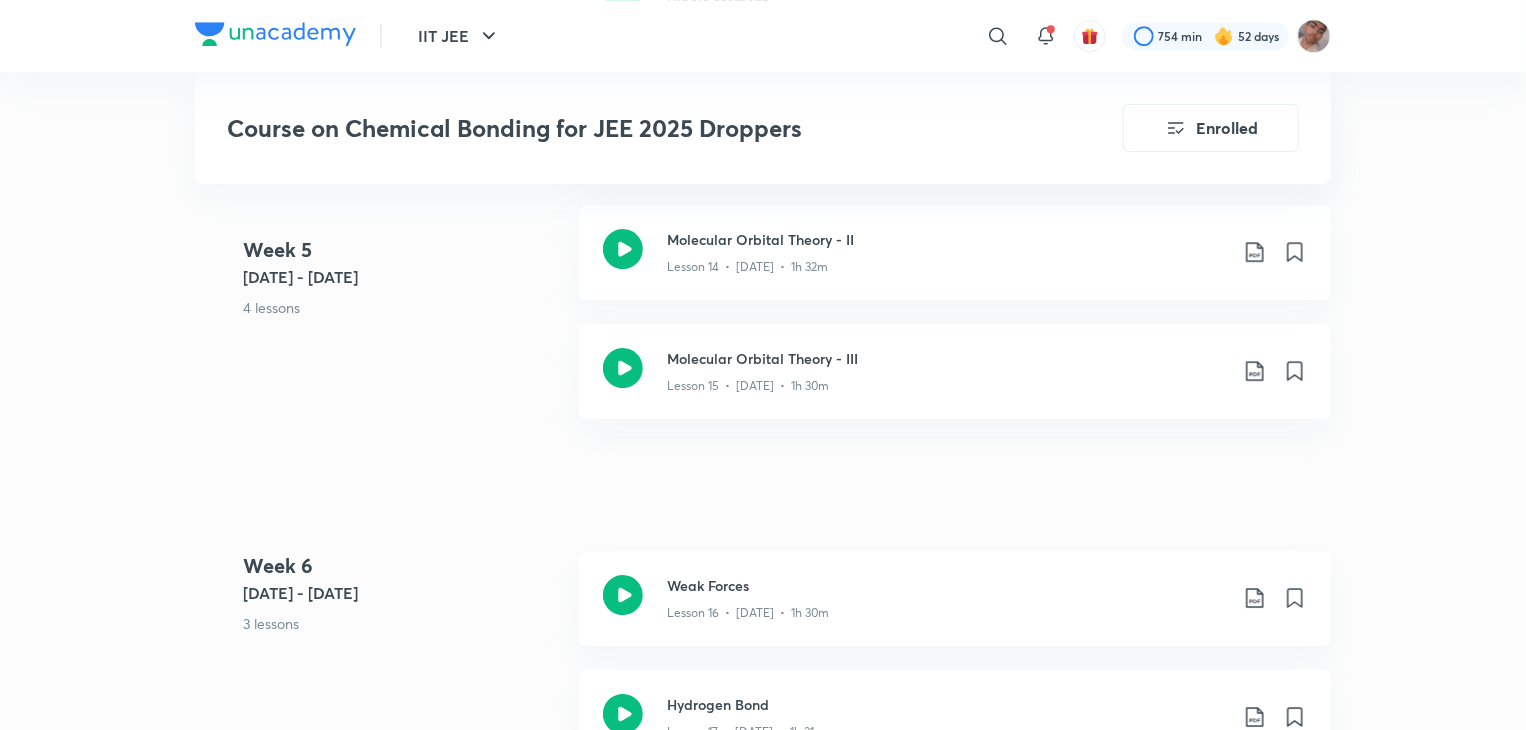 scroll, scrollTop: 3141, scrollLeft: 0, axis: vertical 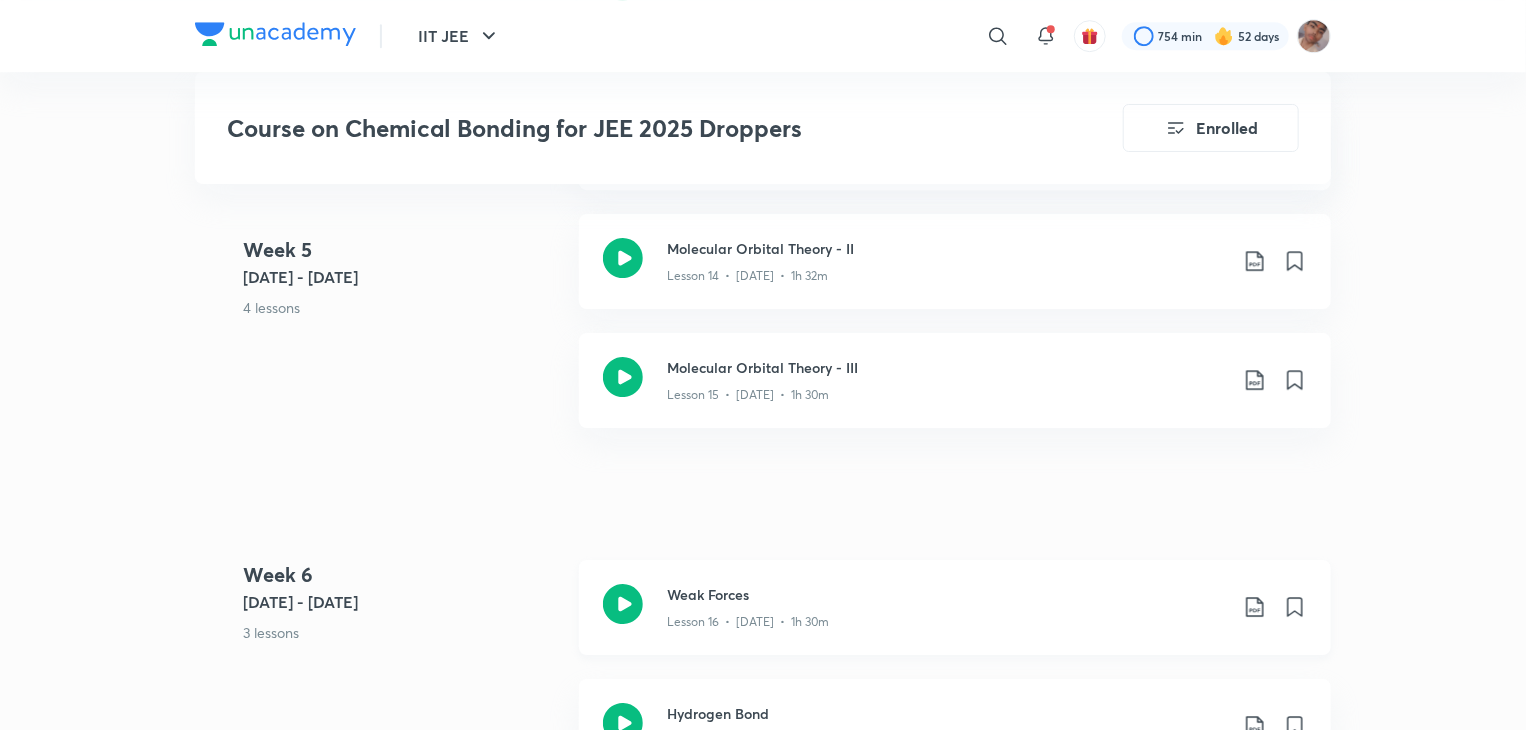 click 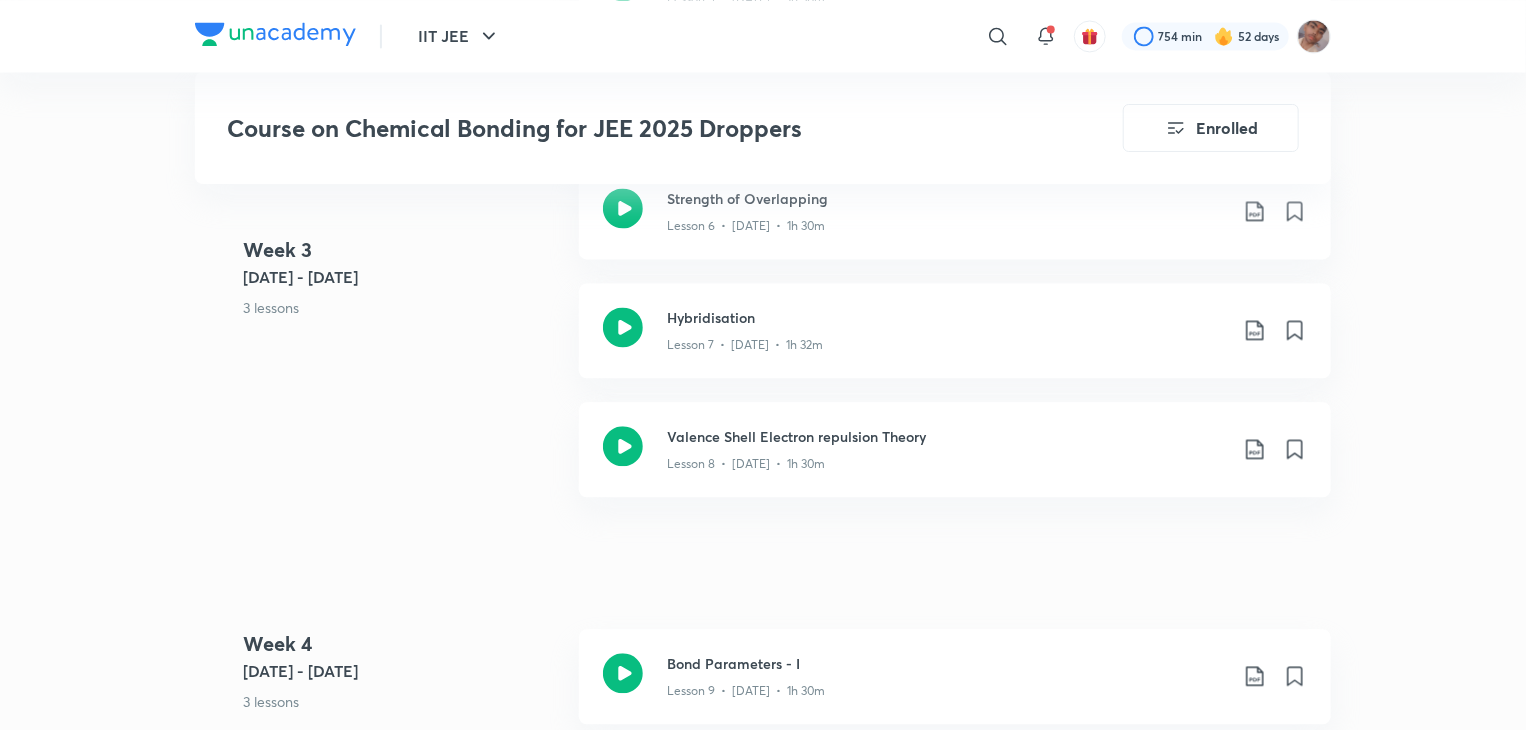 scroll, scrollTop: 2021, scrollLeft: 0, axis: vertical 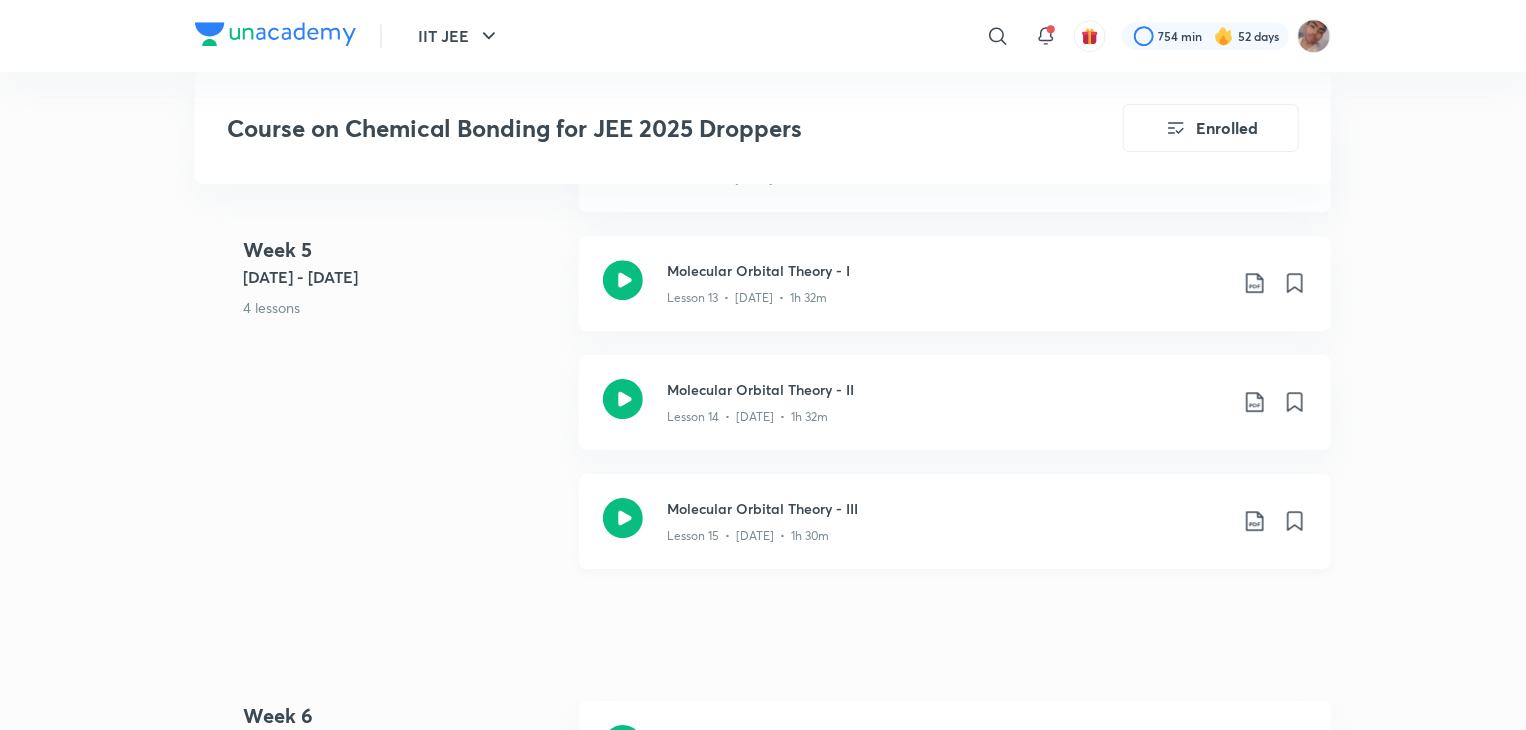 click 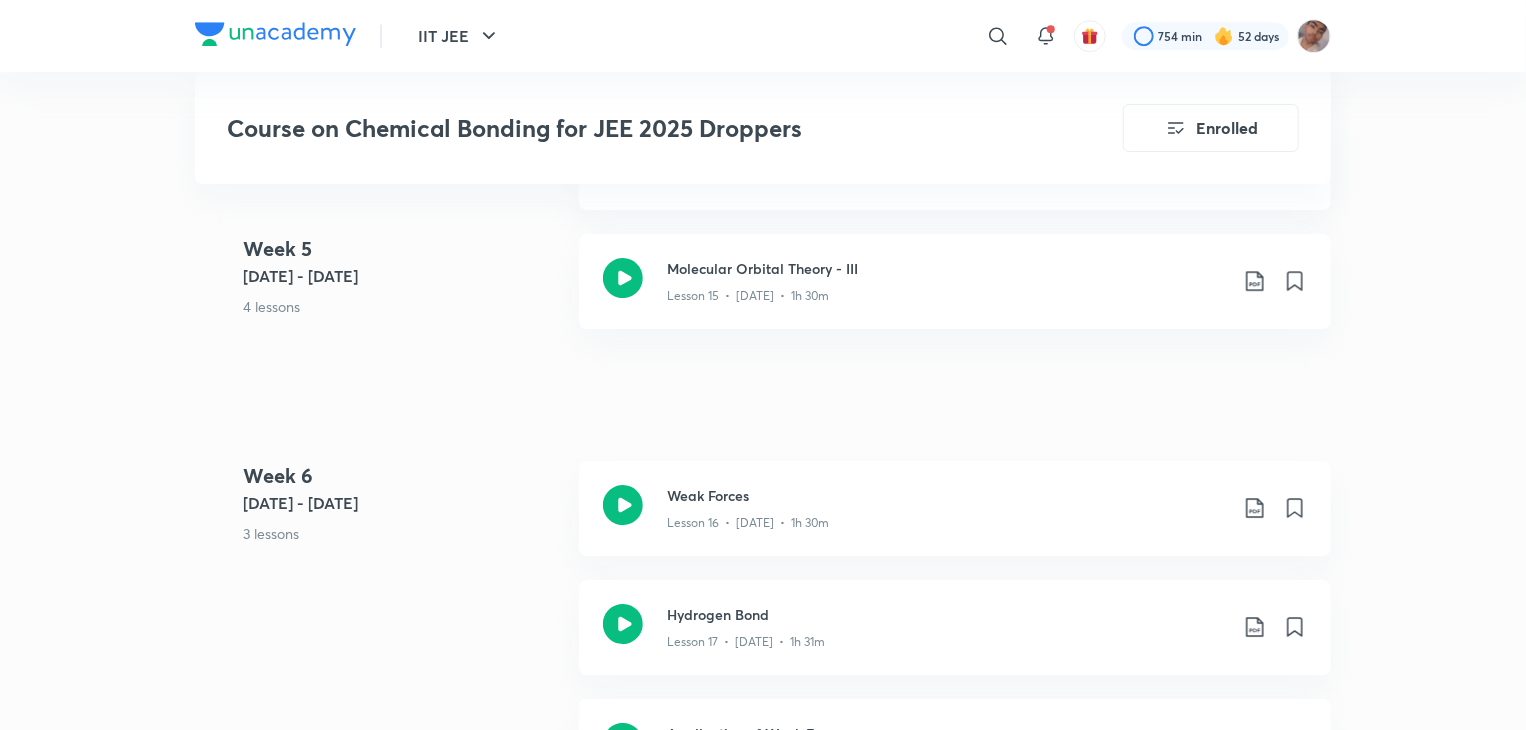 scroll, scrollTop: 3200, scrollLeft: 0, axis: vertical 